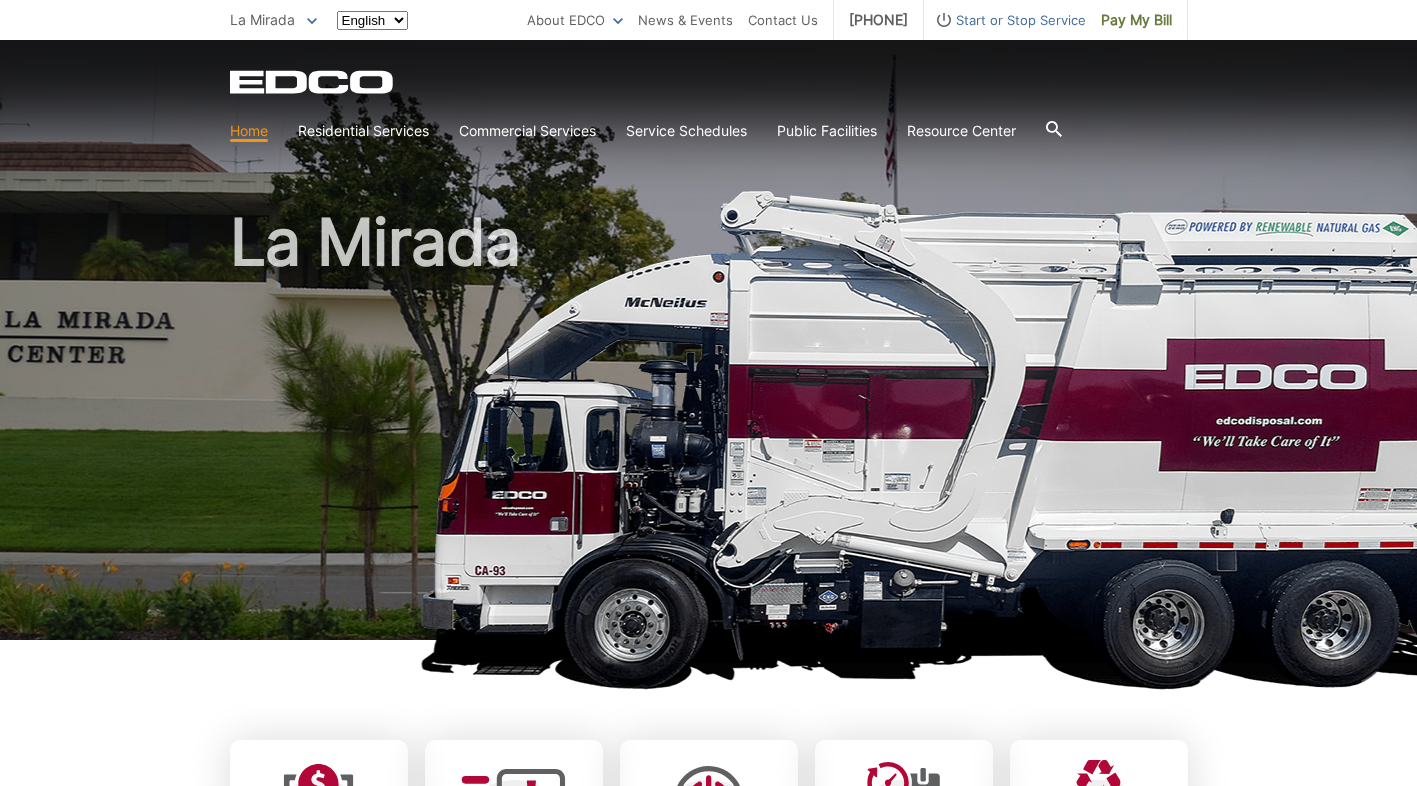 scroll, scrollTop: 0, scrollLeft: 0, axis: both 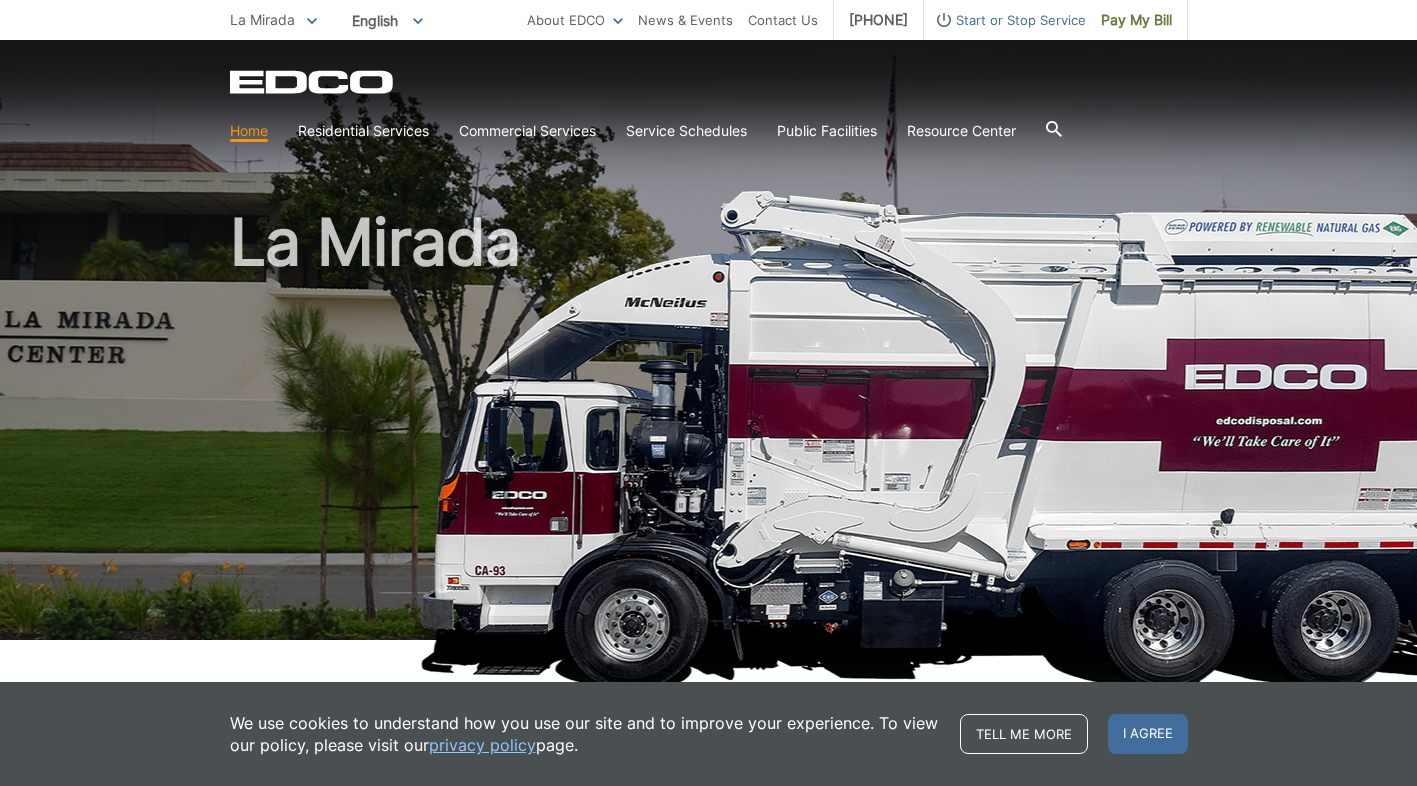 click 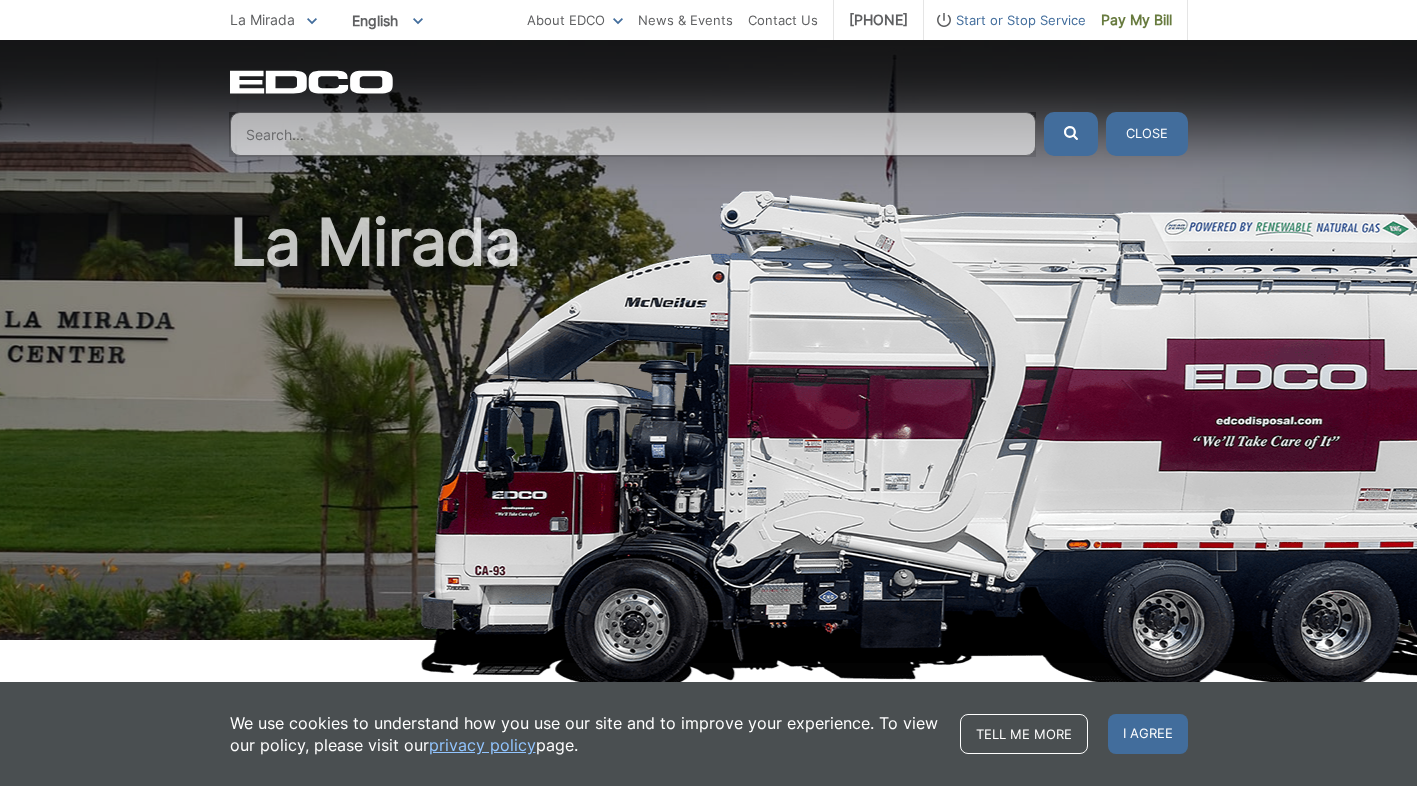 click at bounding box center (633, 134) 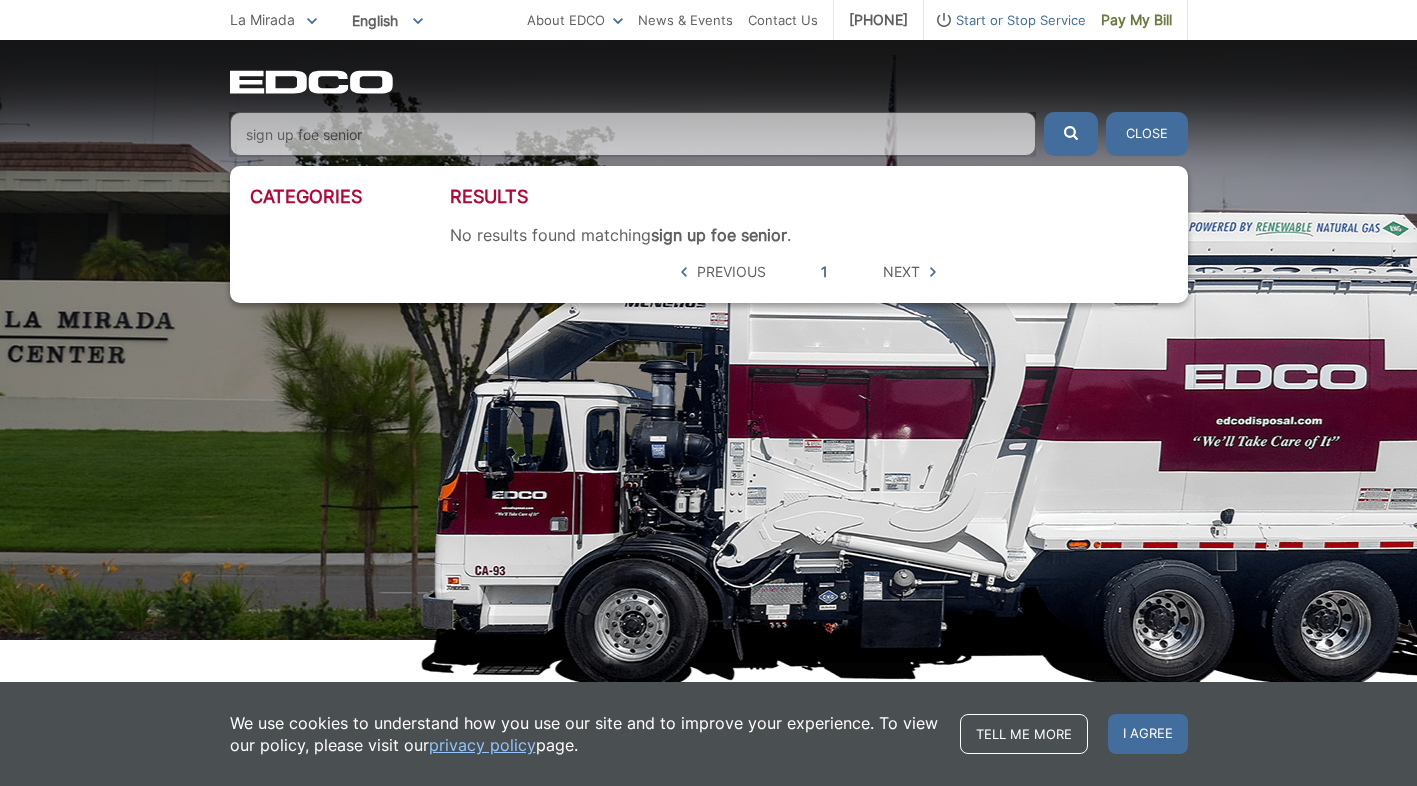 click on "sign up foe senior" at bounding box center (633, 134) 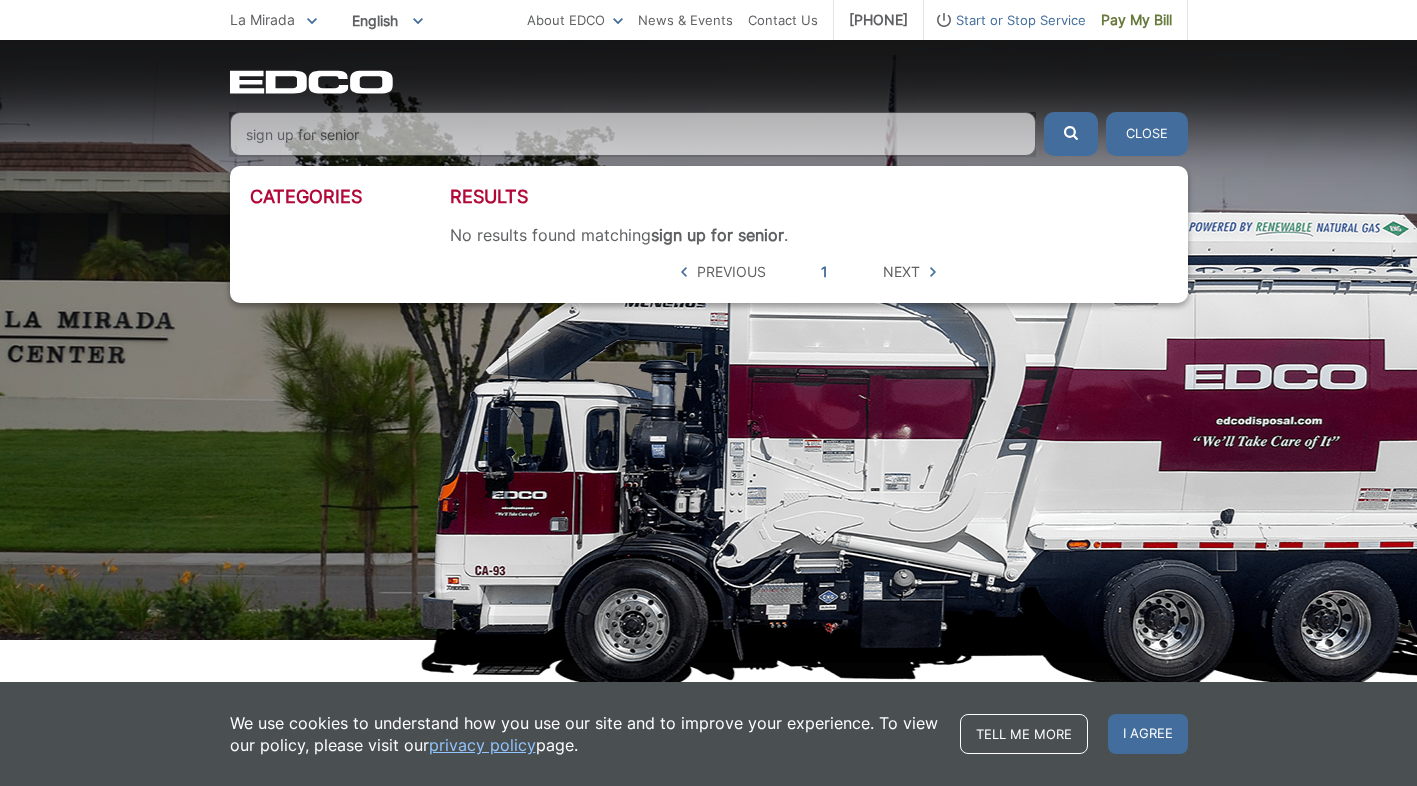 type on "sign up for senior" 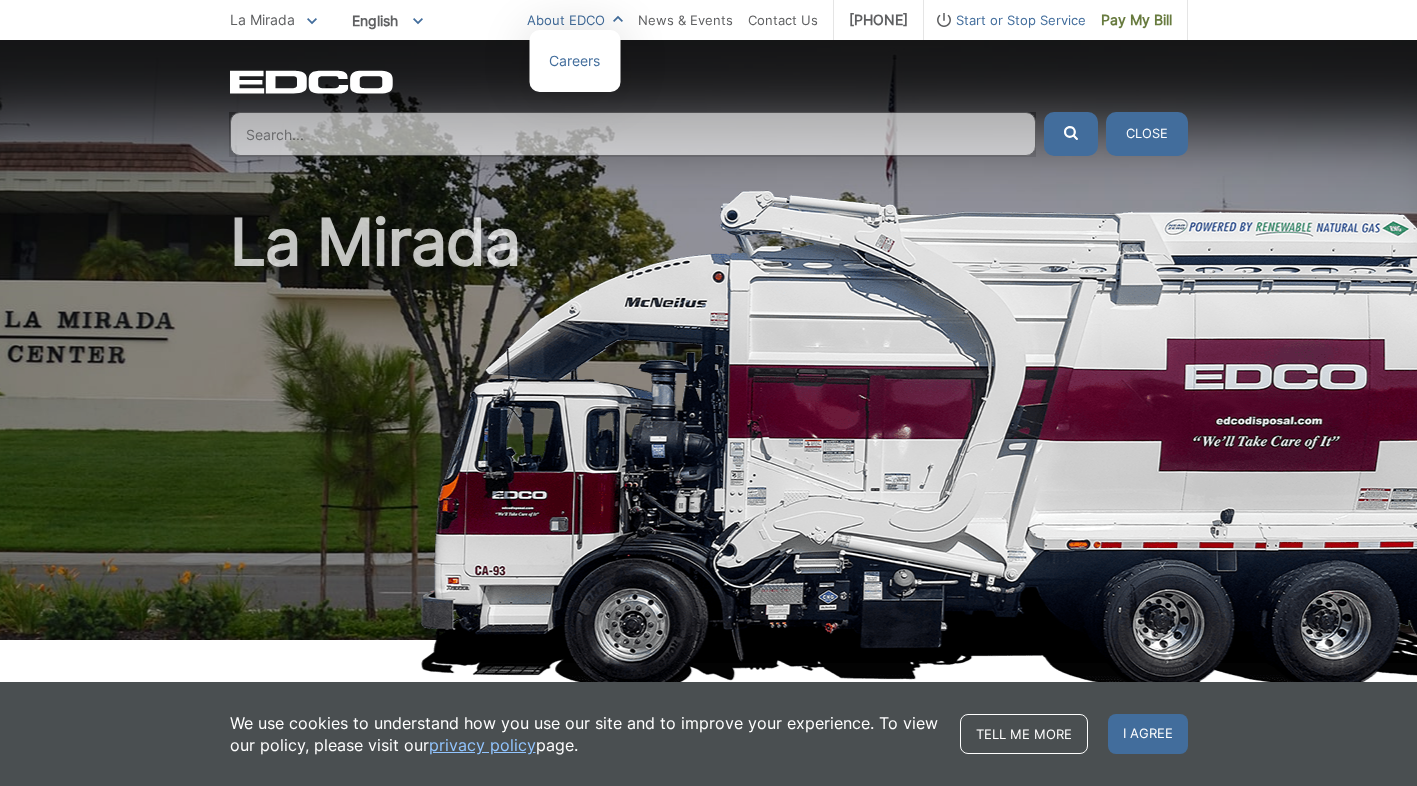 type 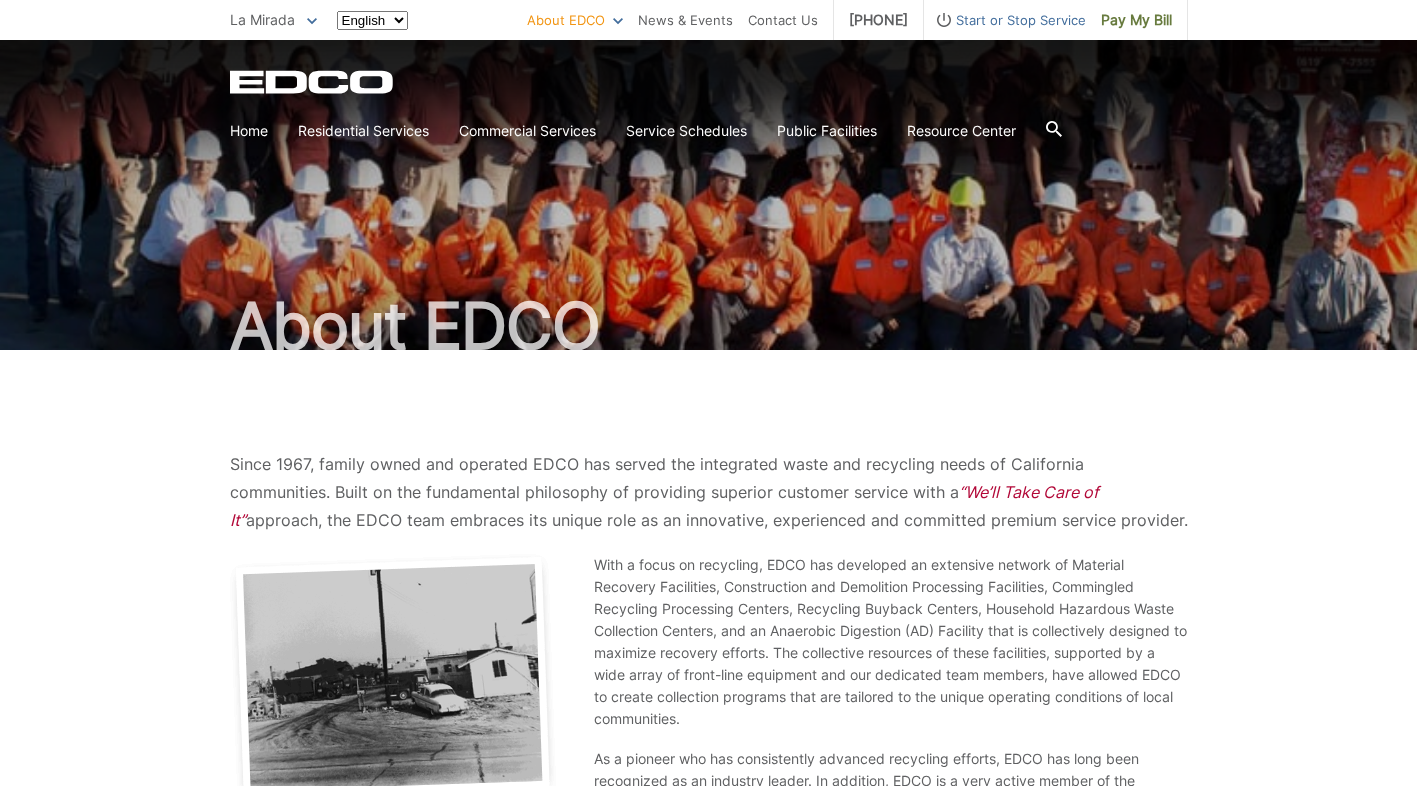scroll, scrollTop: 0, scrollLeft: 0, axis: both 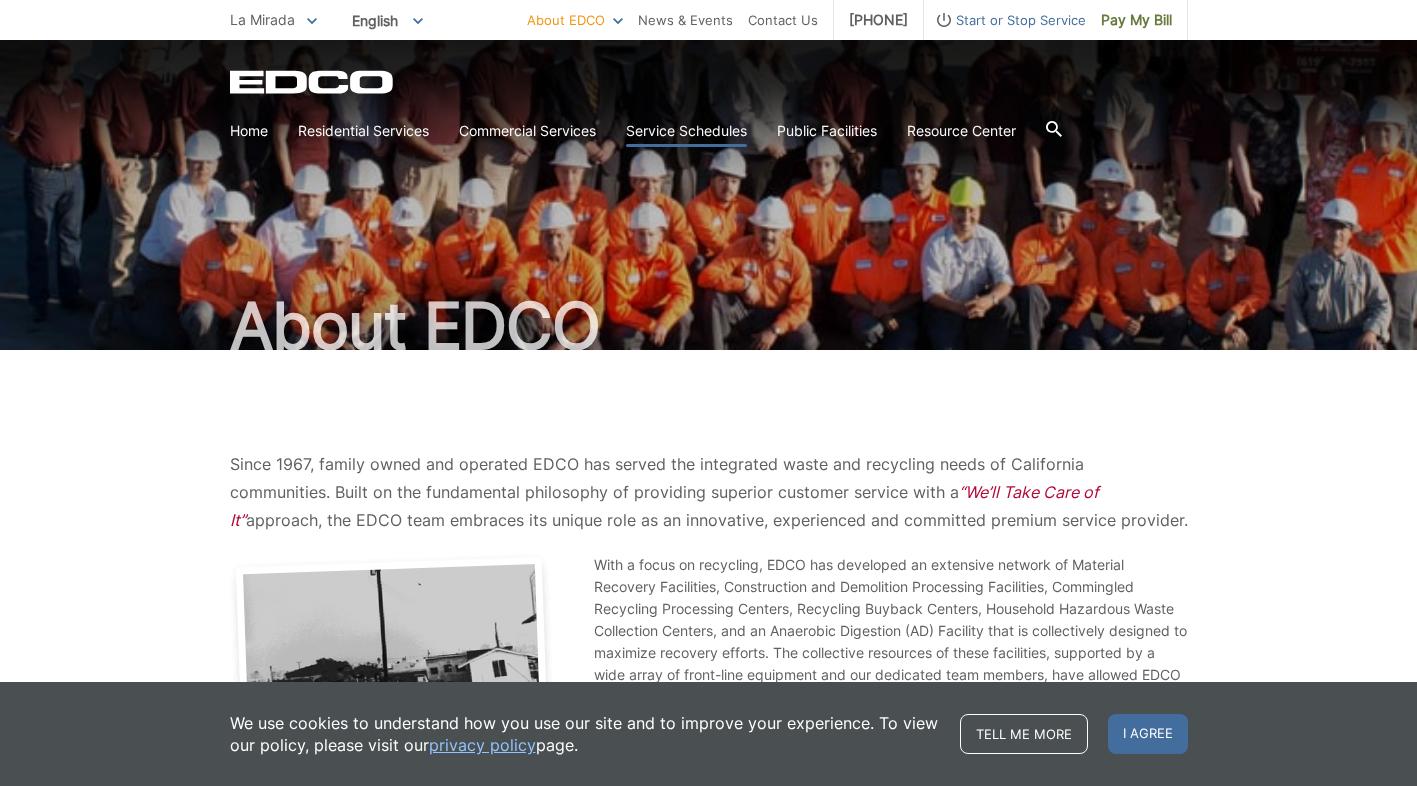click on "Service Schedules" at bounding box center (686, 131) 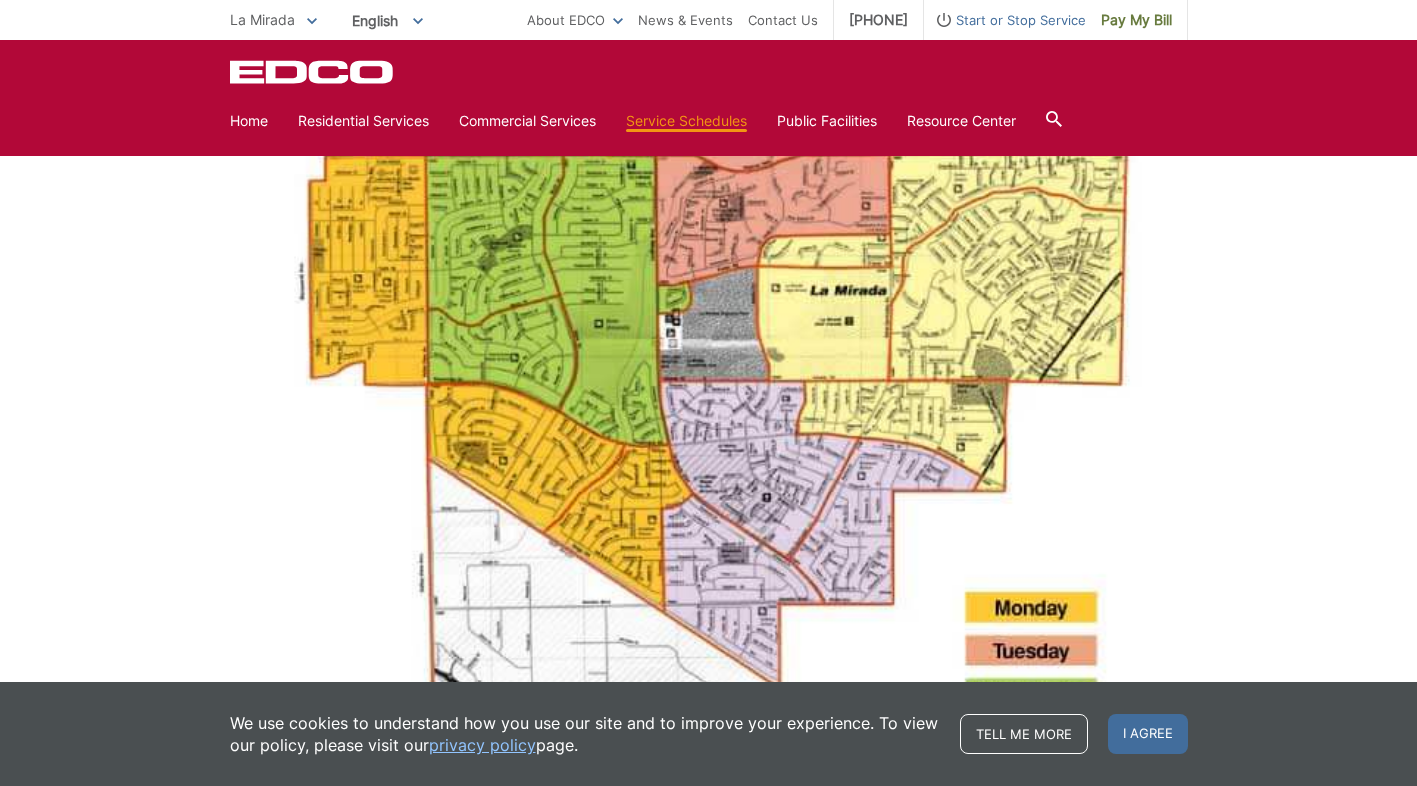scroll, scrollTop: 1100, scrollLeft: 0, axis: vertical 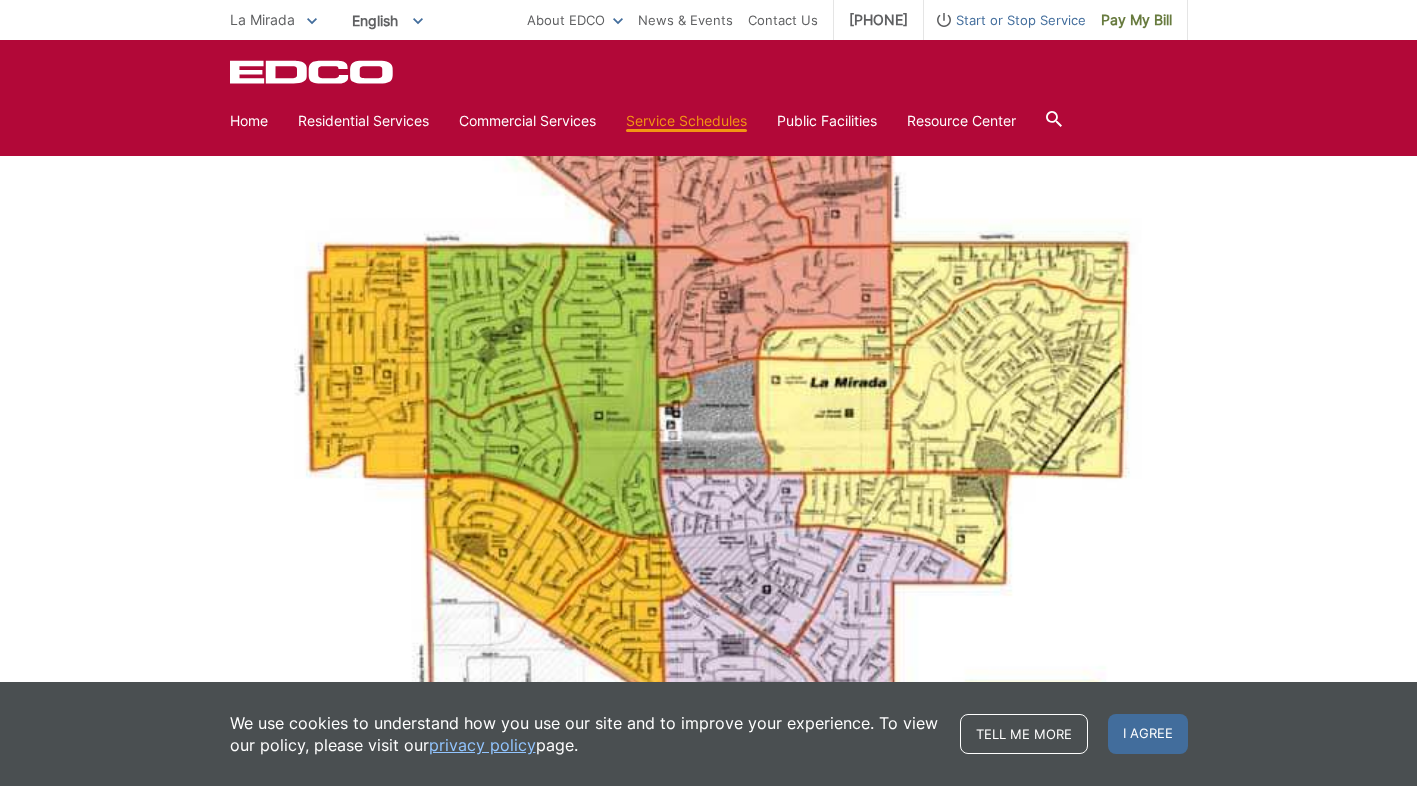 click at bounding box center (709, 364) 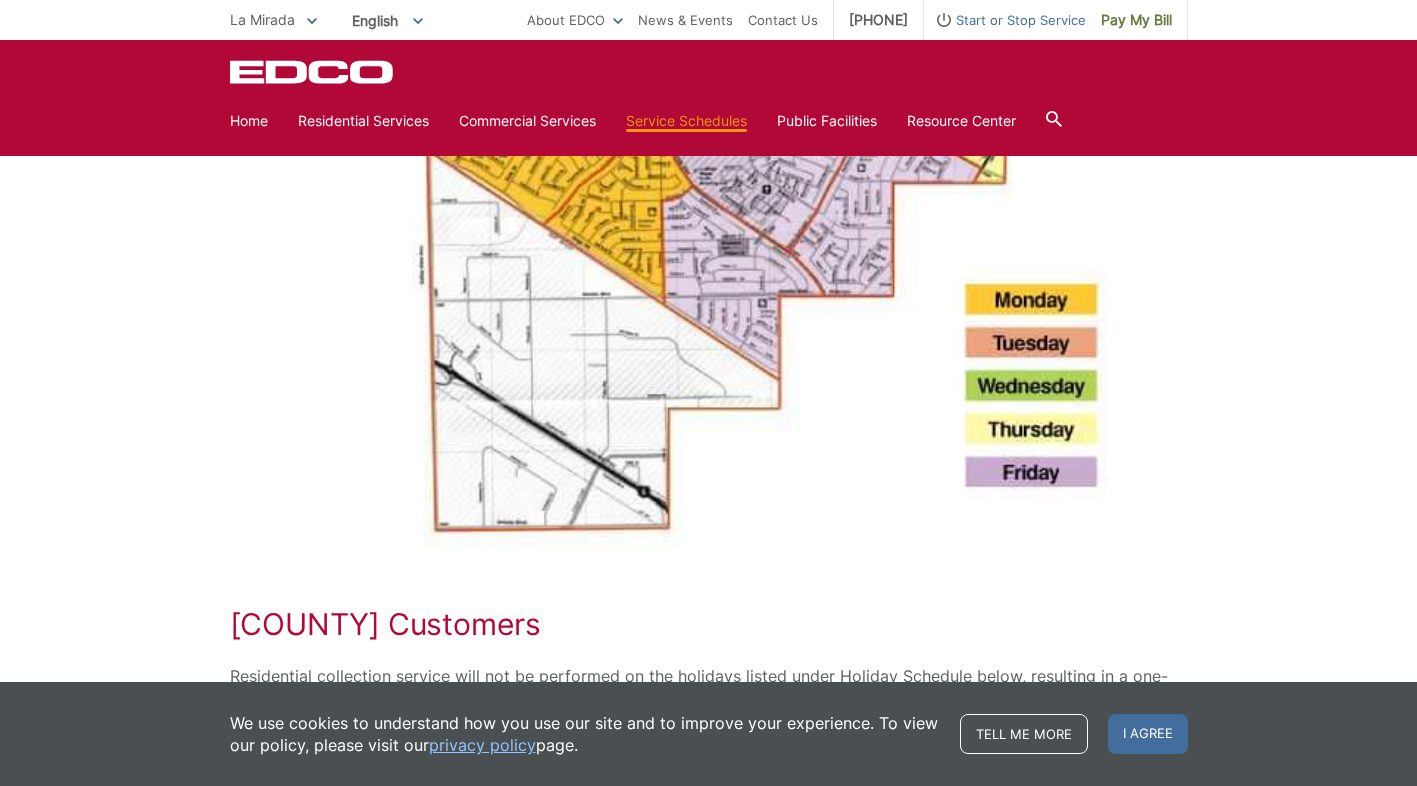 scroll, scrollTop: 1600, scrollLeft: 0, axis: vertical 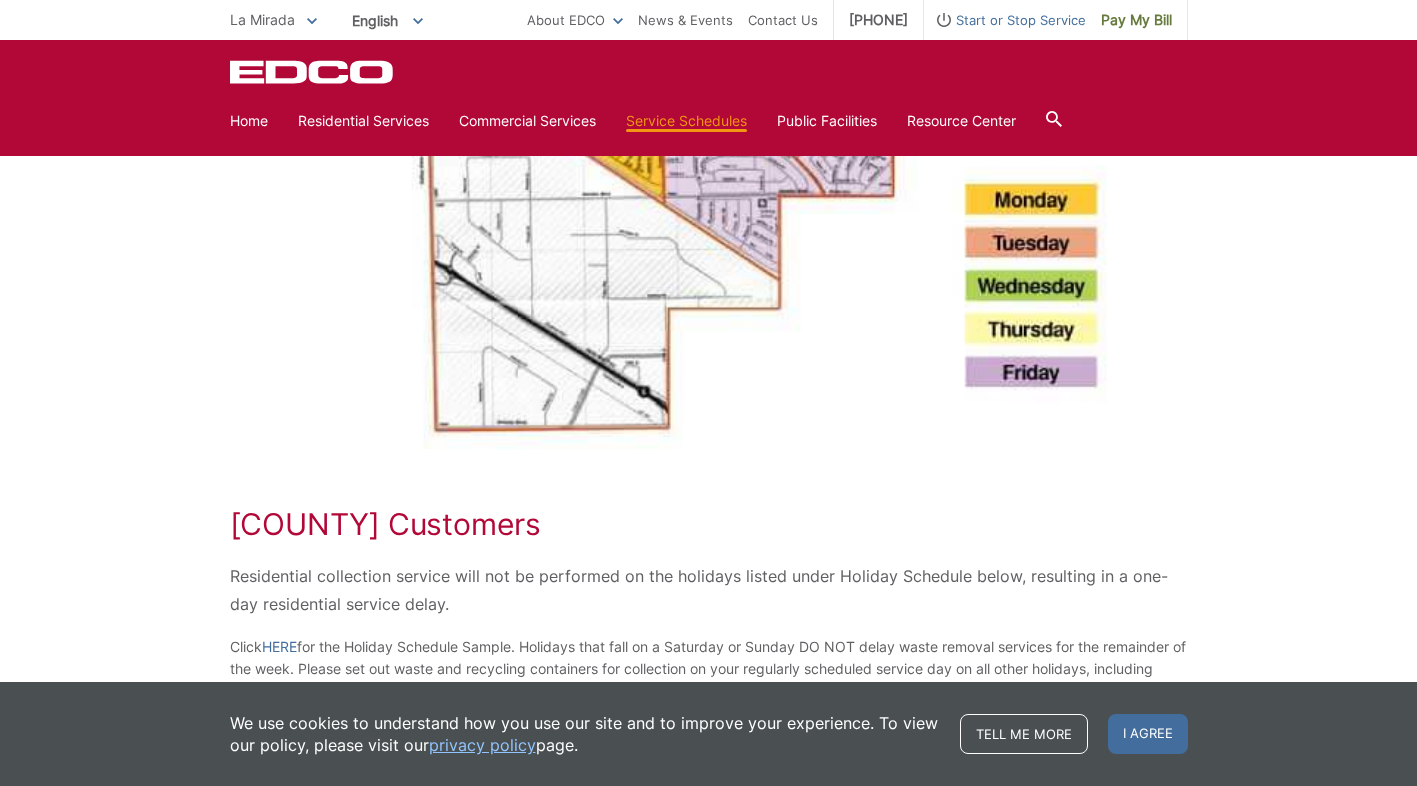 click at bounding box center (709, -136) 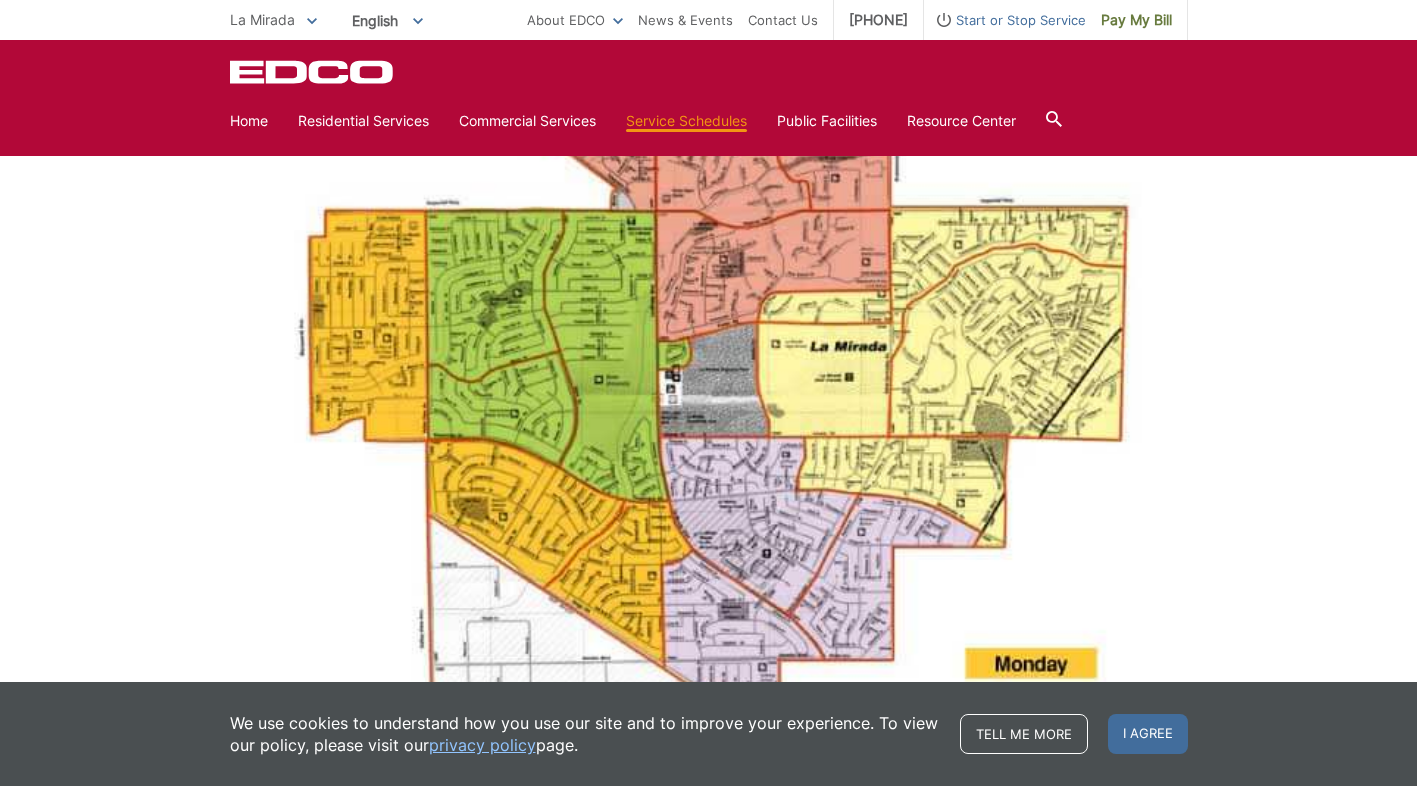 scroll, scrollTop: 1100, scrollLeft: 0, axis: vertical 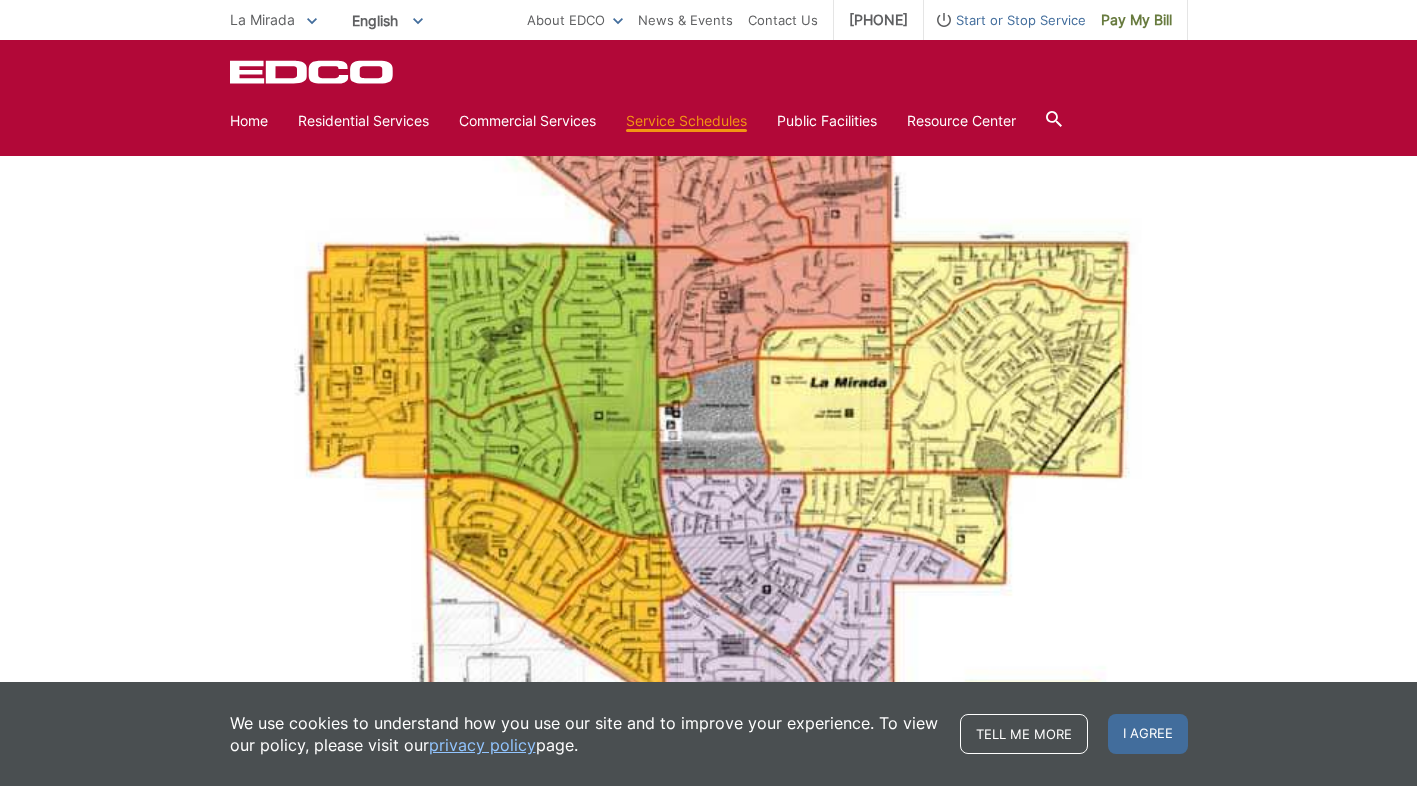 click at bounding box center (709, 364) 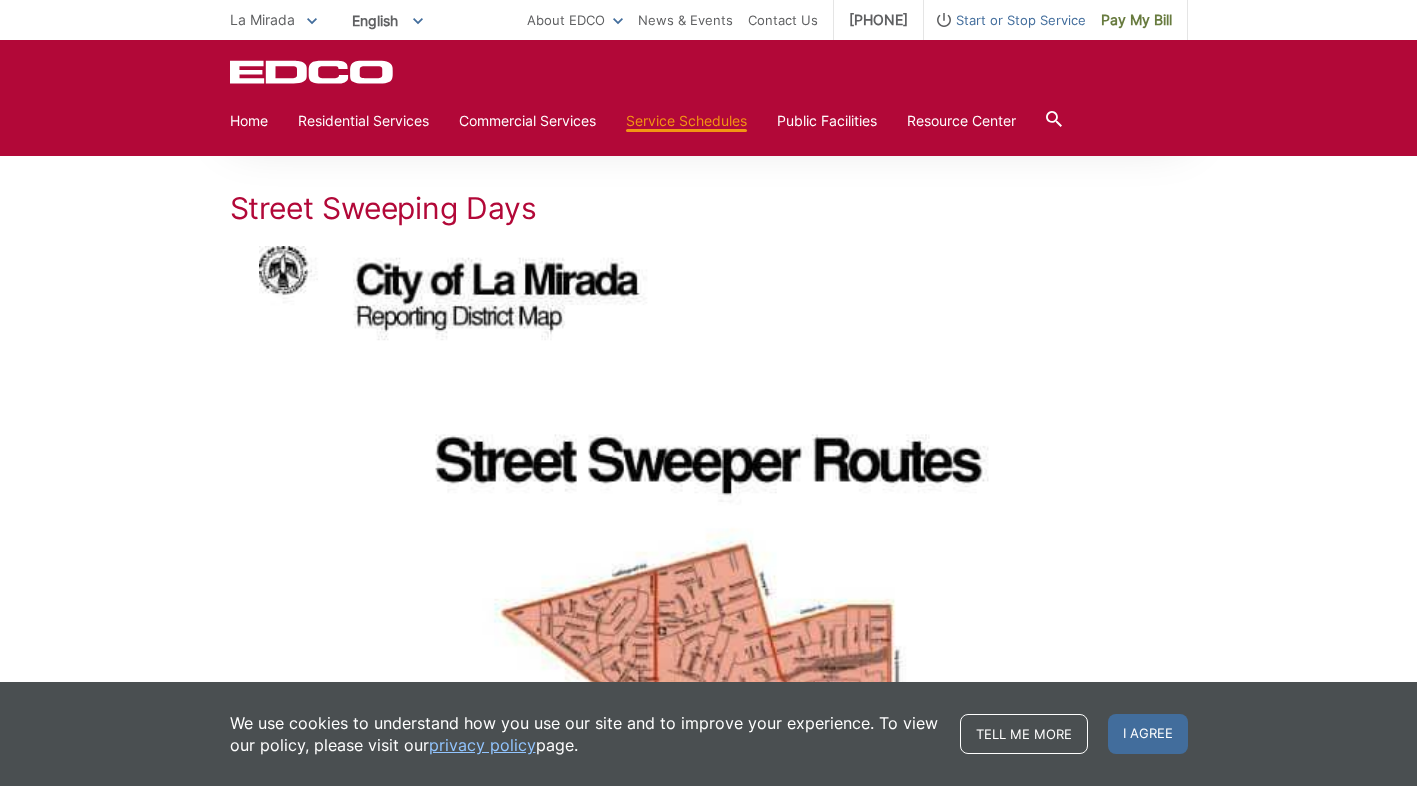 scroll, scrollTop: 600, scrollLeft: 0, axis: vertical 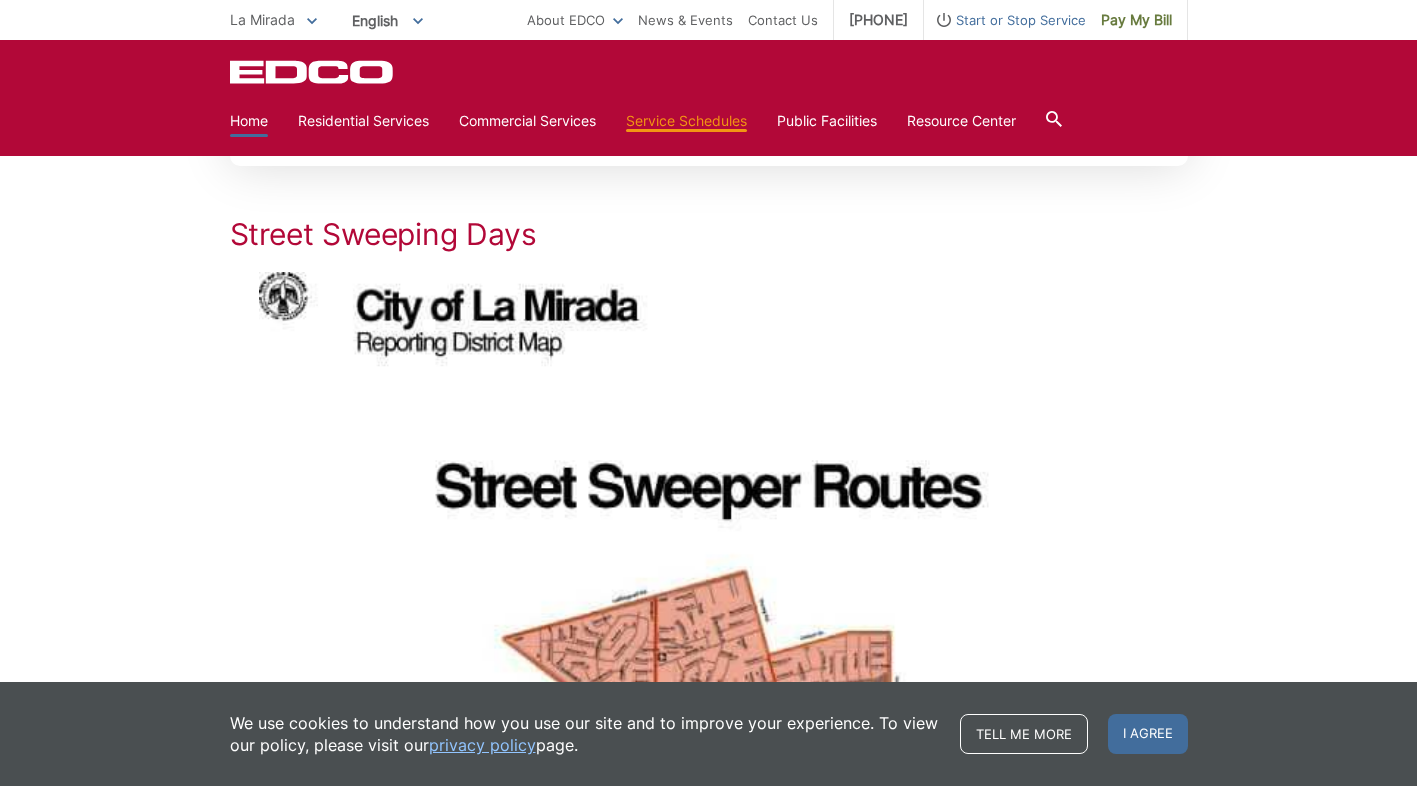 click on "Home" at bounding box center [249, 121] 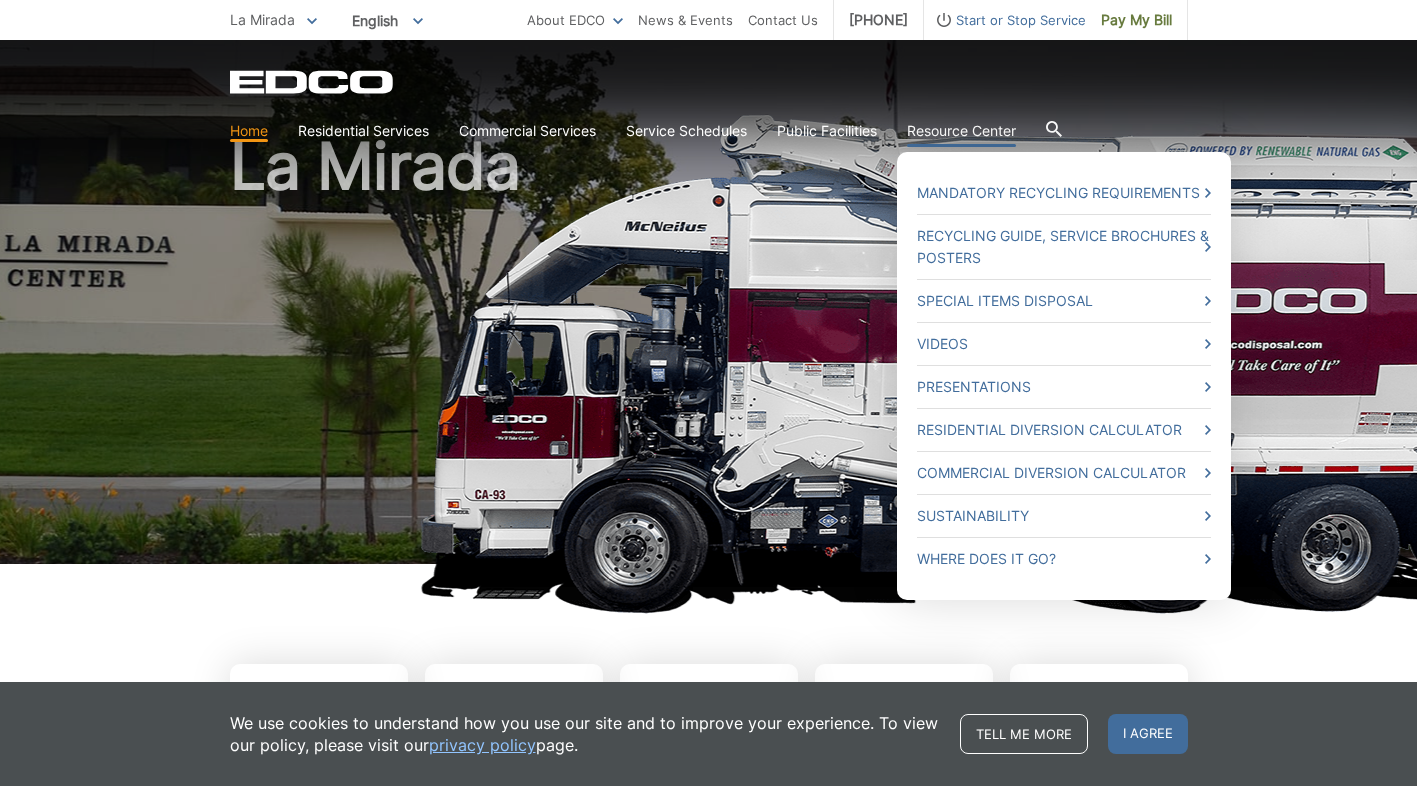 scroll, scrollTop: 100, scrollLeft: 0, axis: vertical 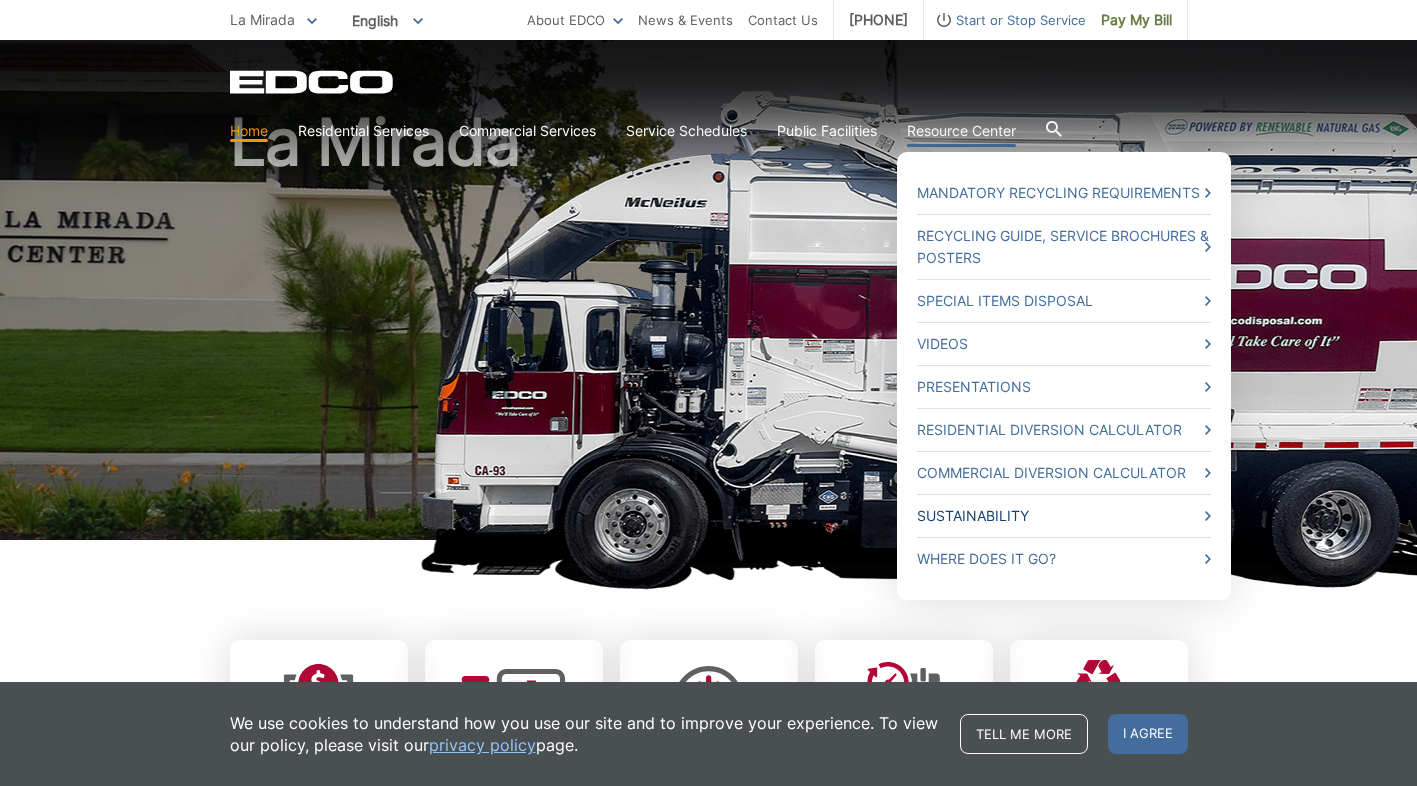 click on "Sustainability" at bounding box center [1064, 516] 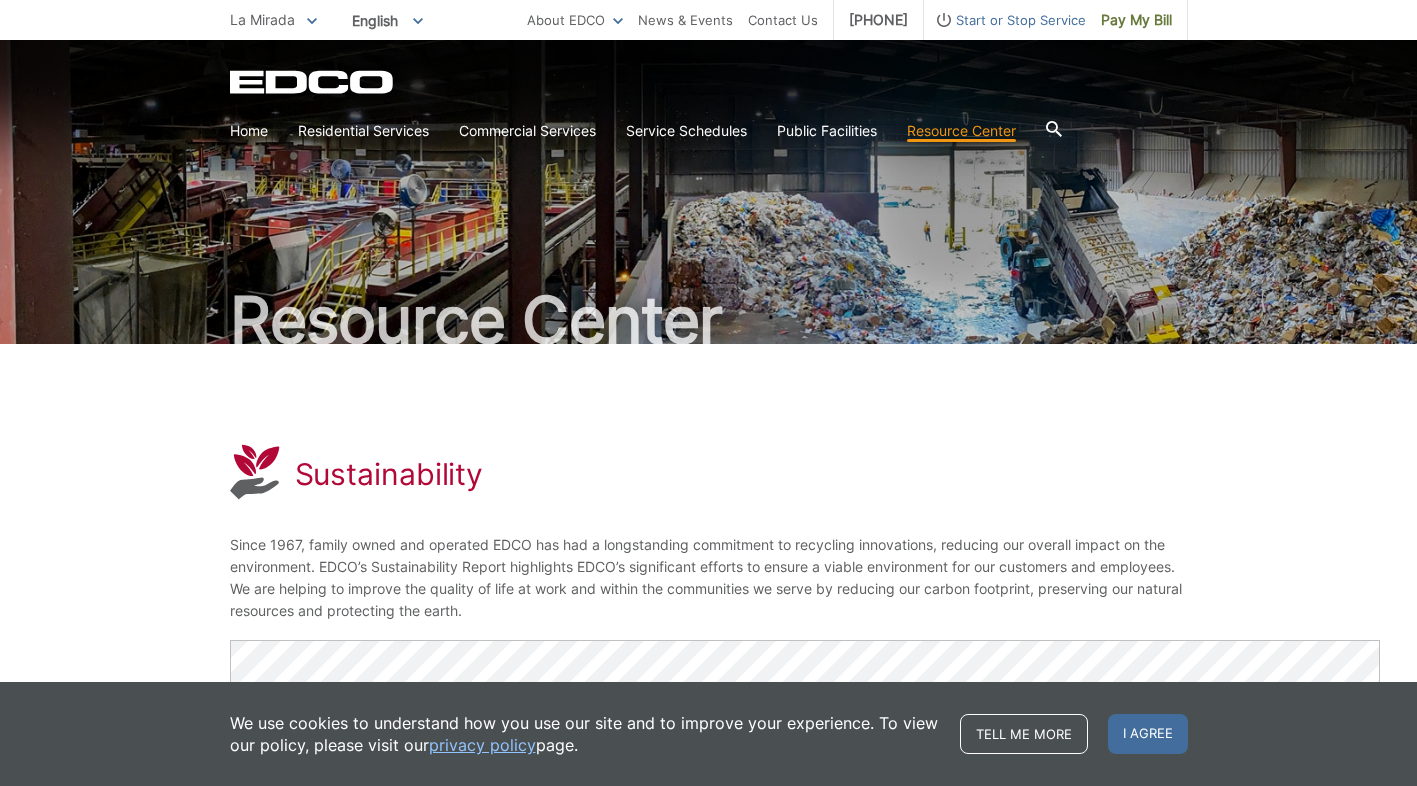 scroll, scrollTop: 0, scrollLeft: 0, axis: both 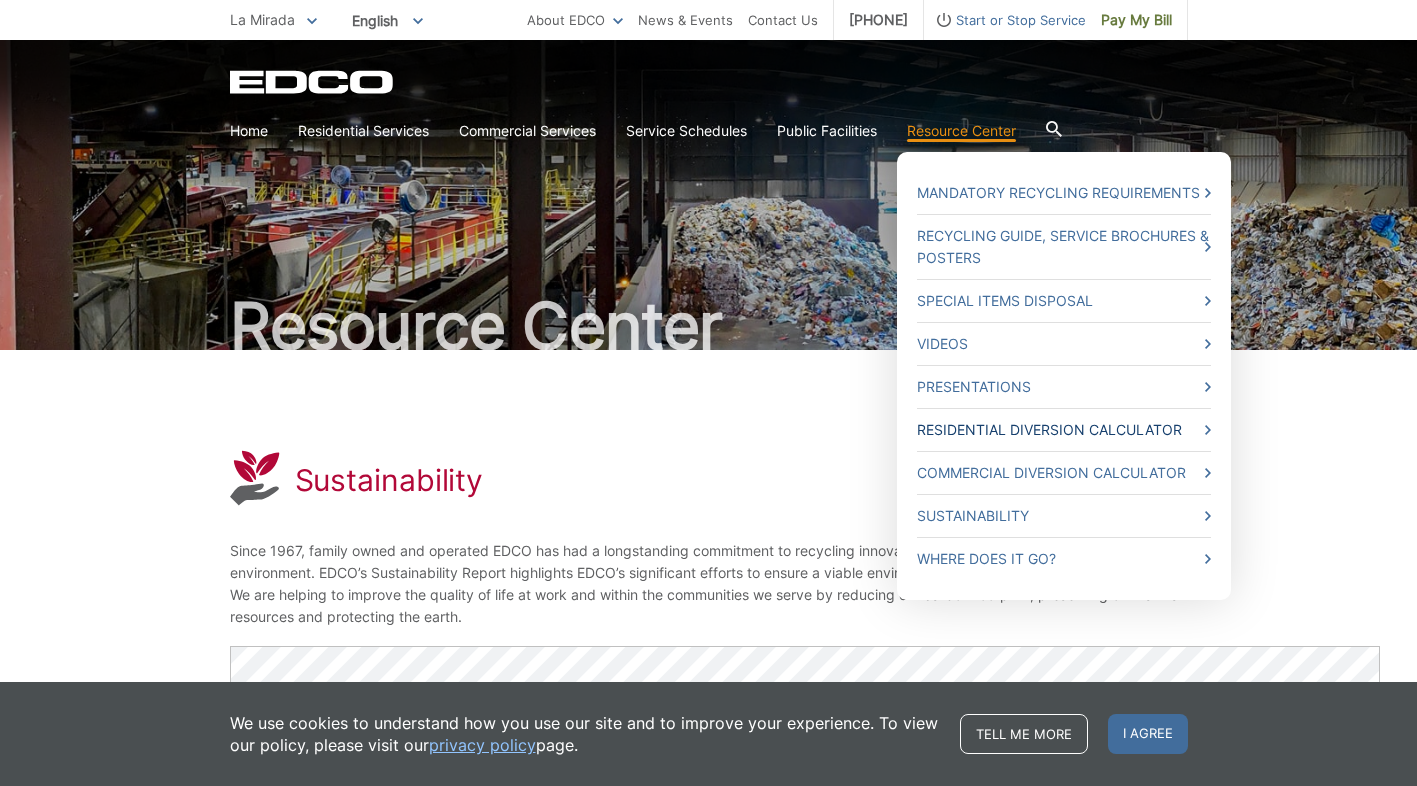 click on "Residential Diversion Calculator" at bounding box center (1064, 430) 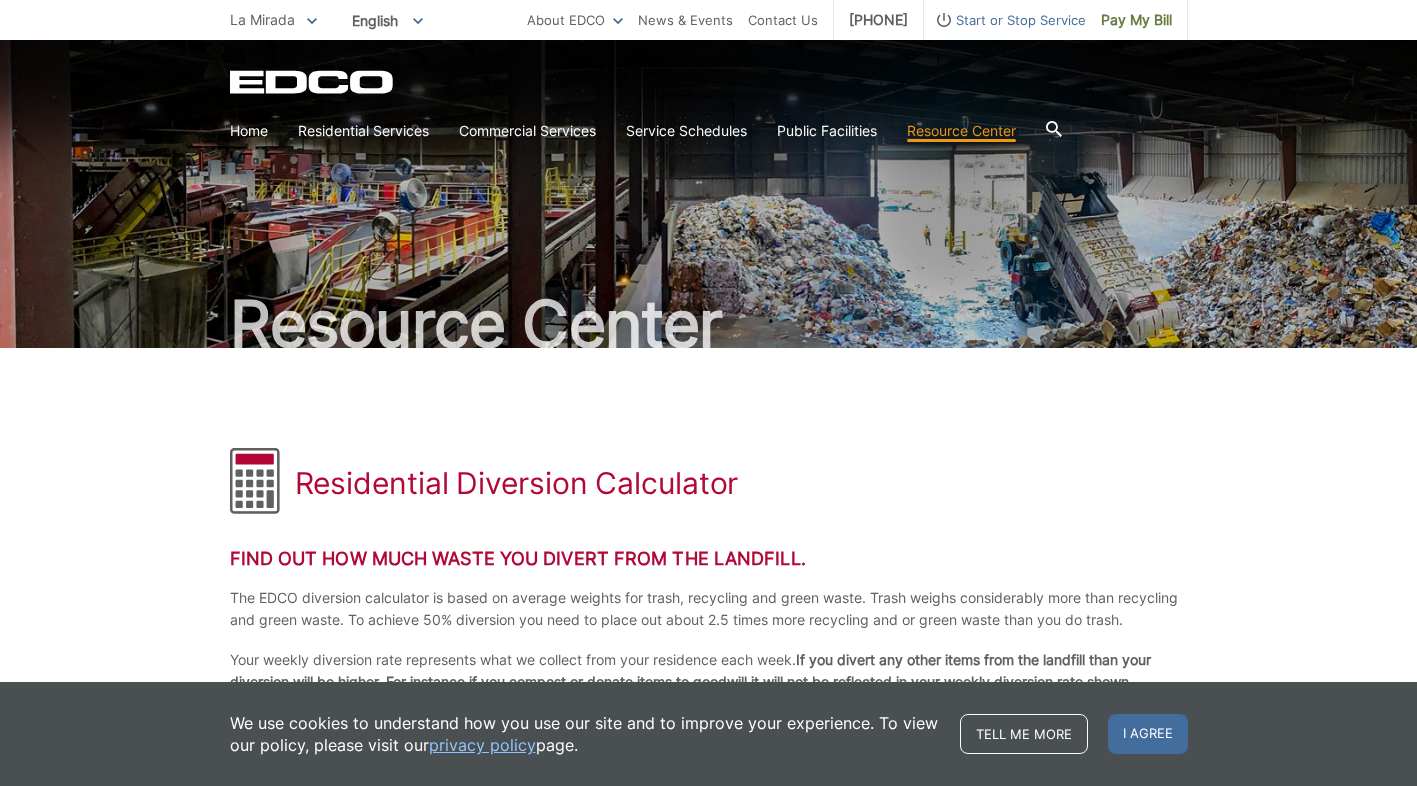 scroll, scrollTop: 0, scrollLeft: 0, axis: both 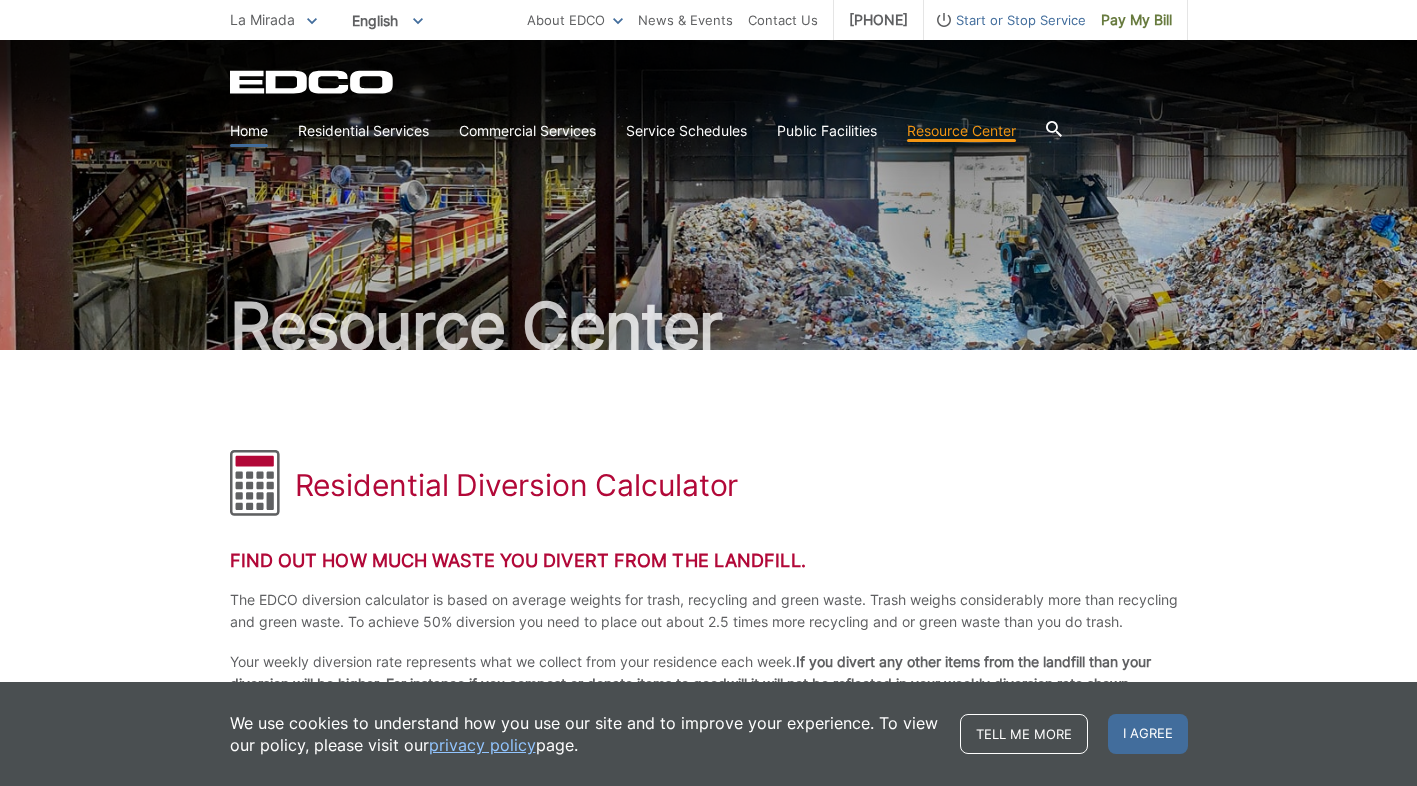 click on "Home" at bounding box center [249, 131] 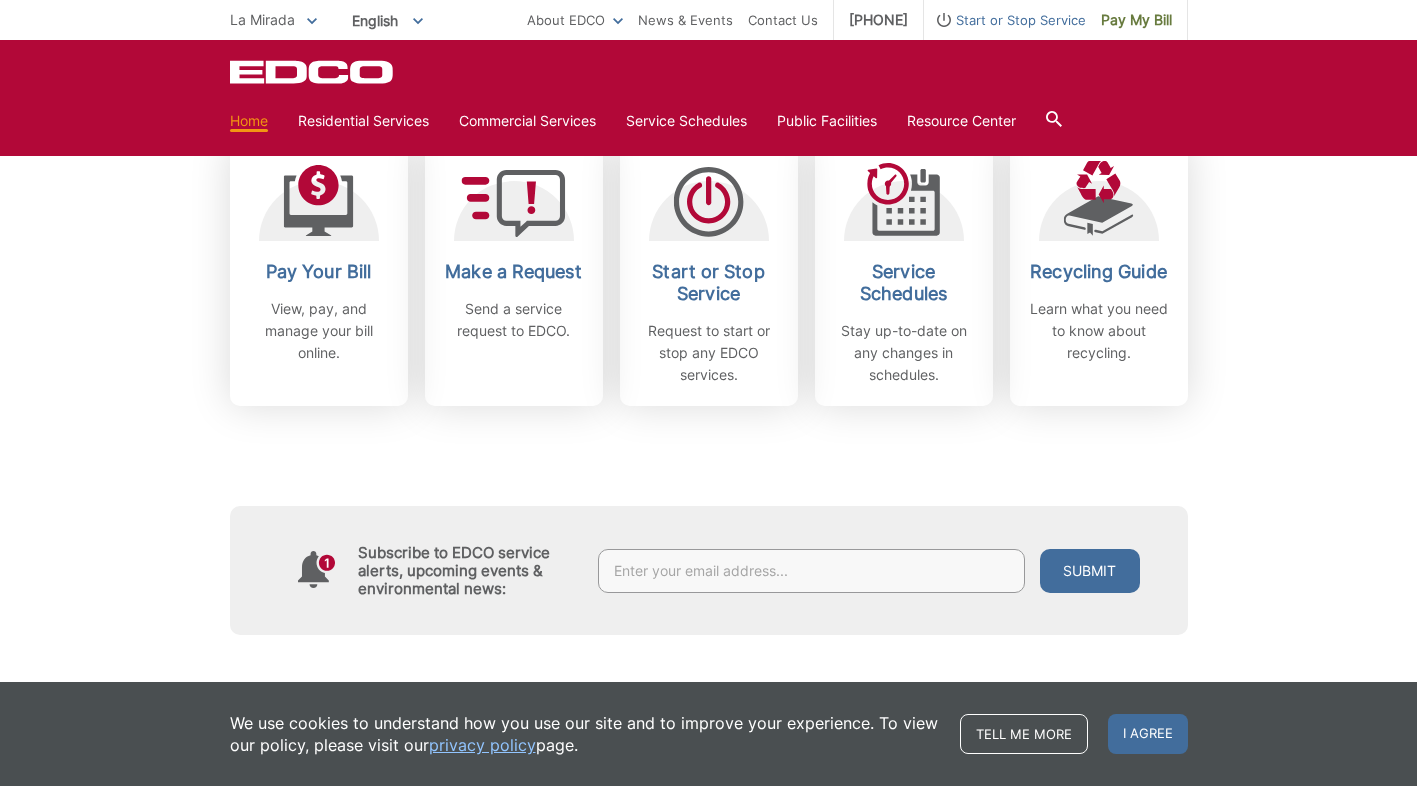scroll, scrollTop: 700, scrollLeft: 0, axis: vertical 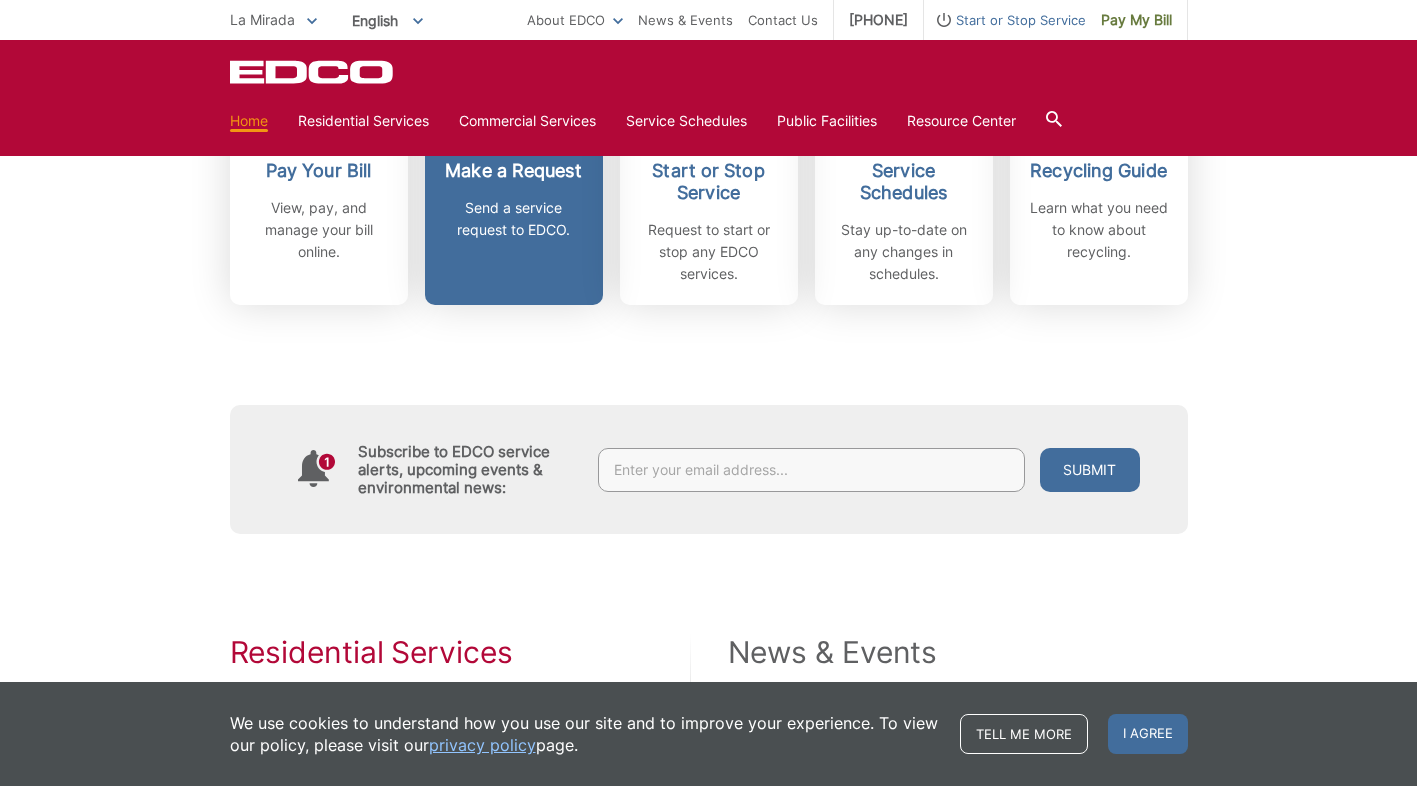 click 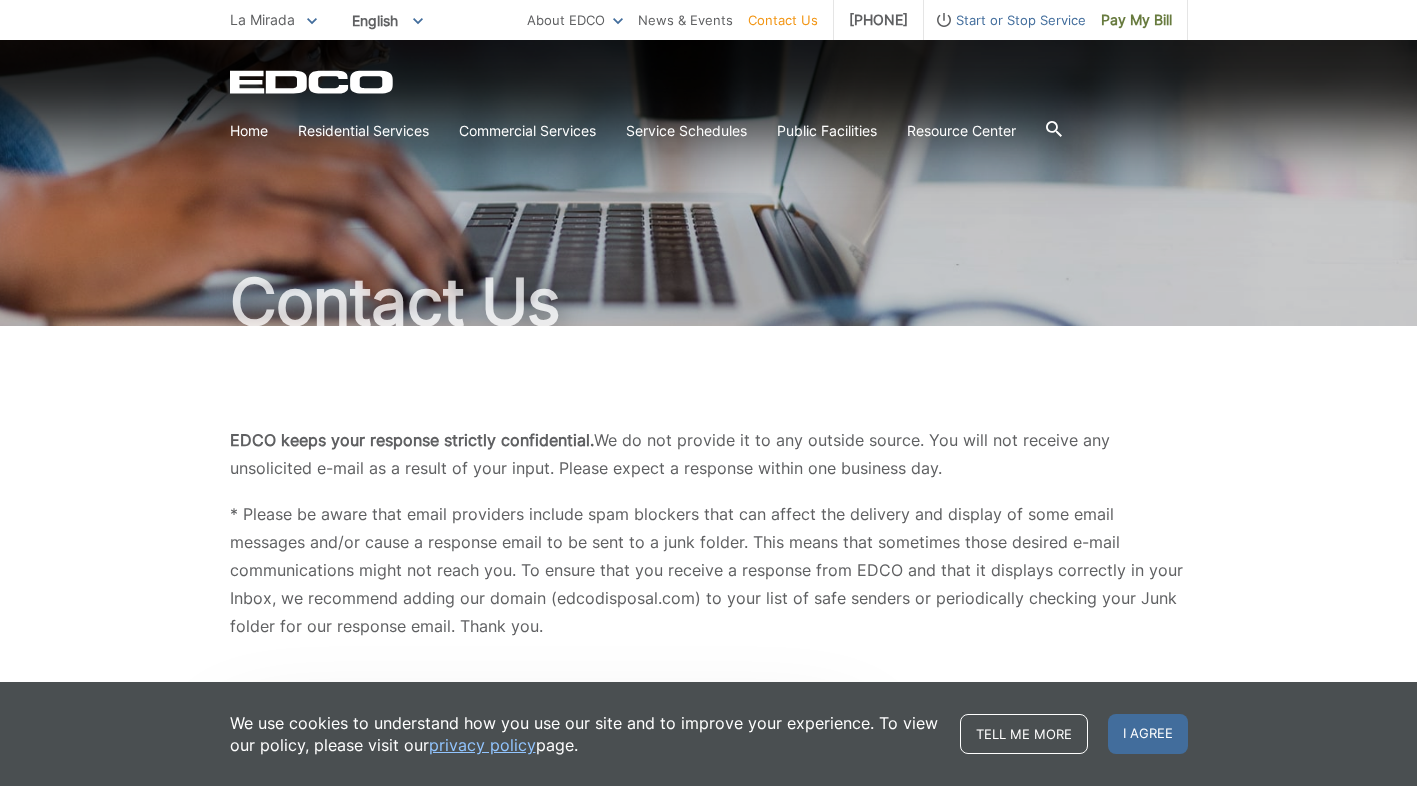 scroll, scrollTop: 0, scrollLeft: 0, axis: both 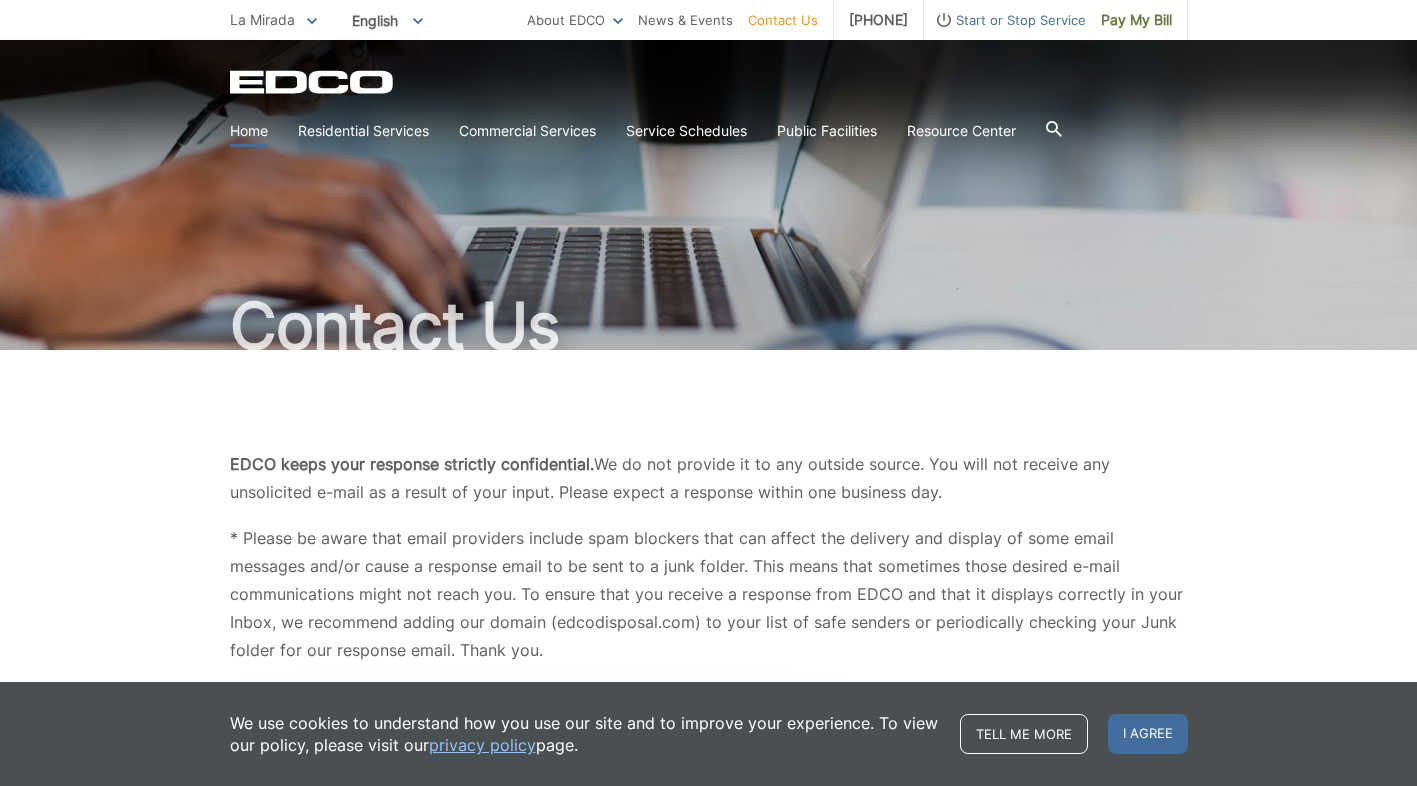 click on "Home" at bounding box center (249, 131) 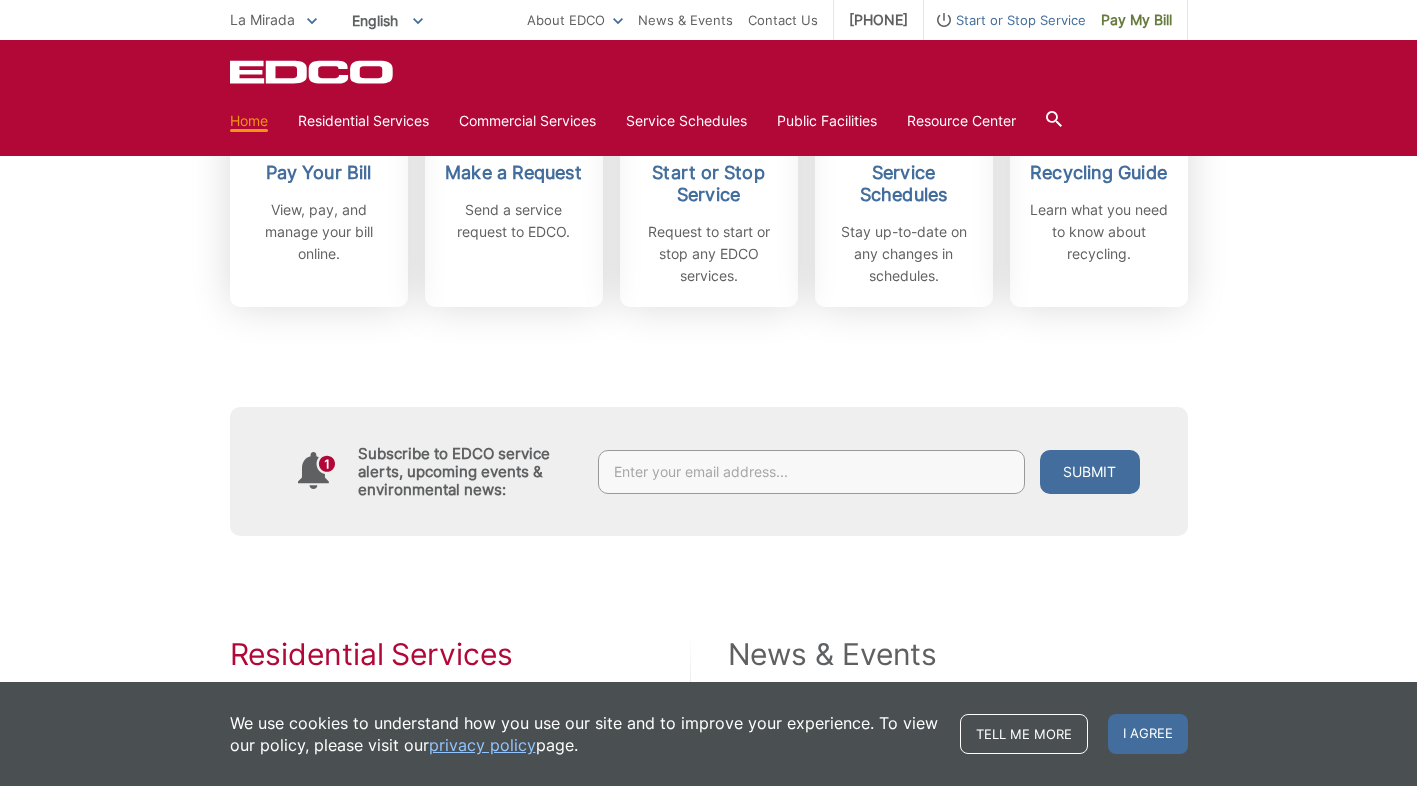 scroll, scrollTop: 700, scrollLeft: 0, axis: vertical 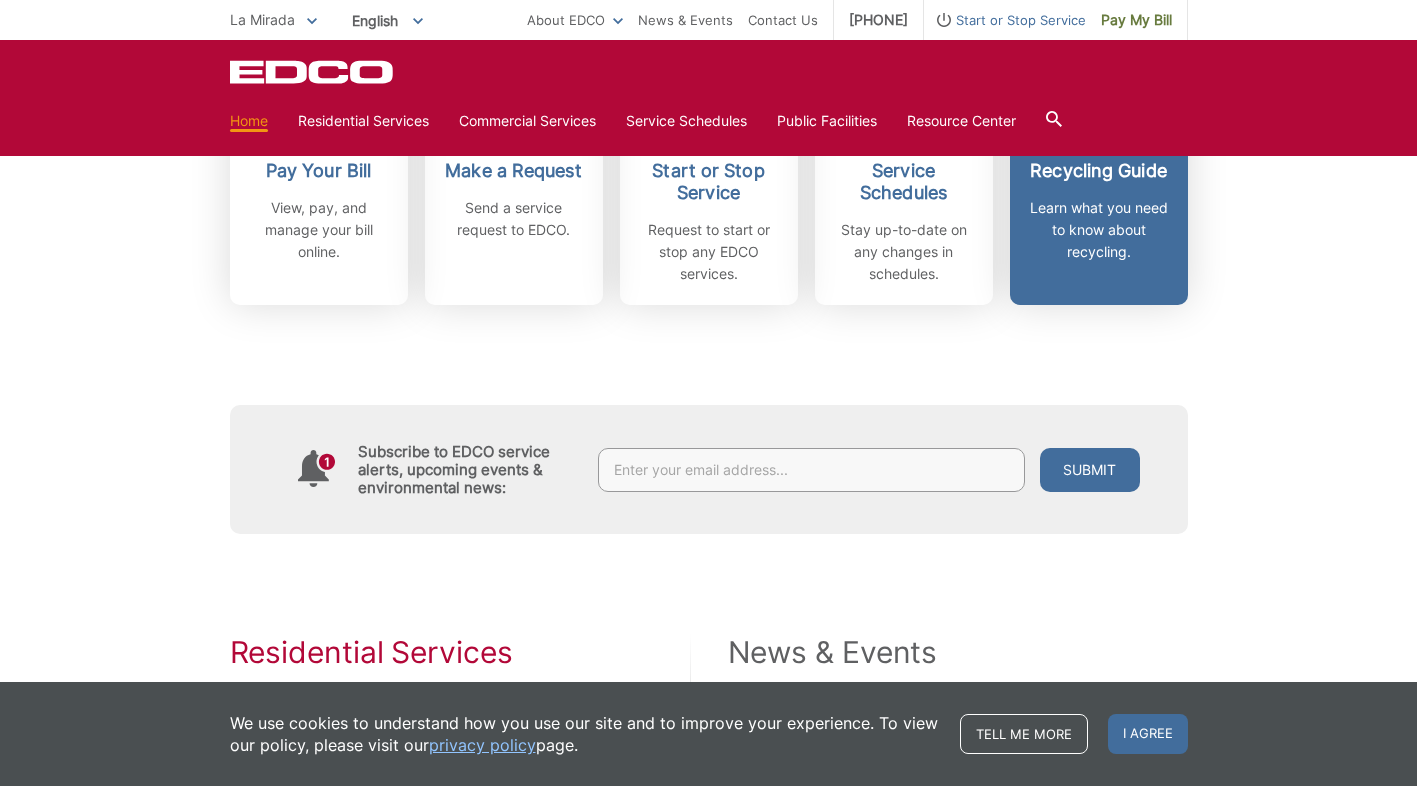 click on "Recycling Guide
Learn what you need to know about recycling." at bounding box center [1099, 172] 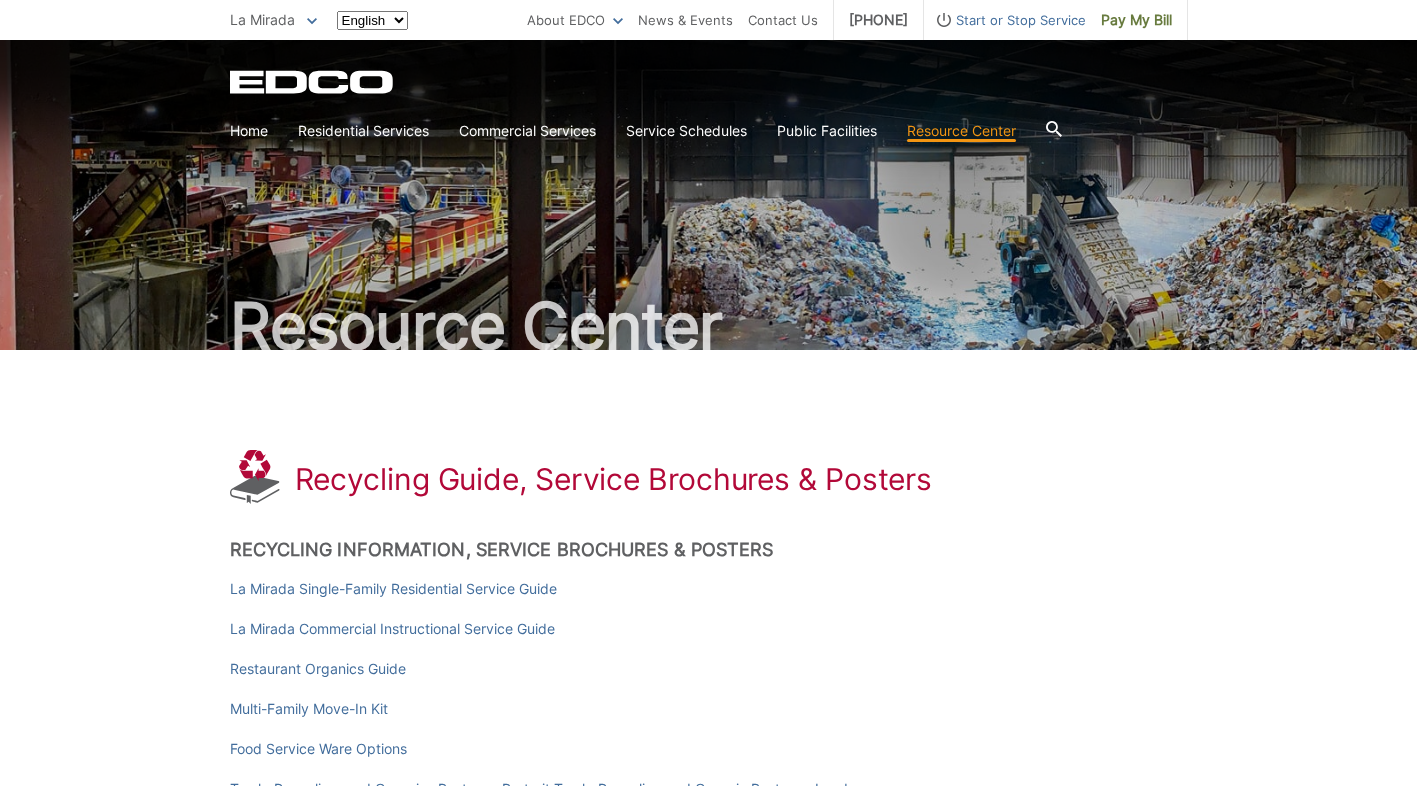 scroll, scrollTop: 0, scrollLeft: 0, axis: both 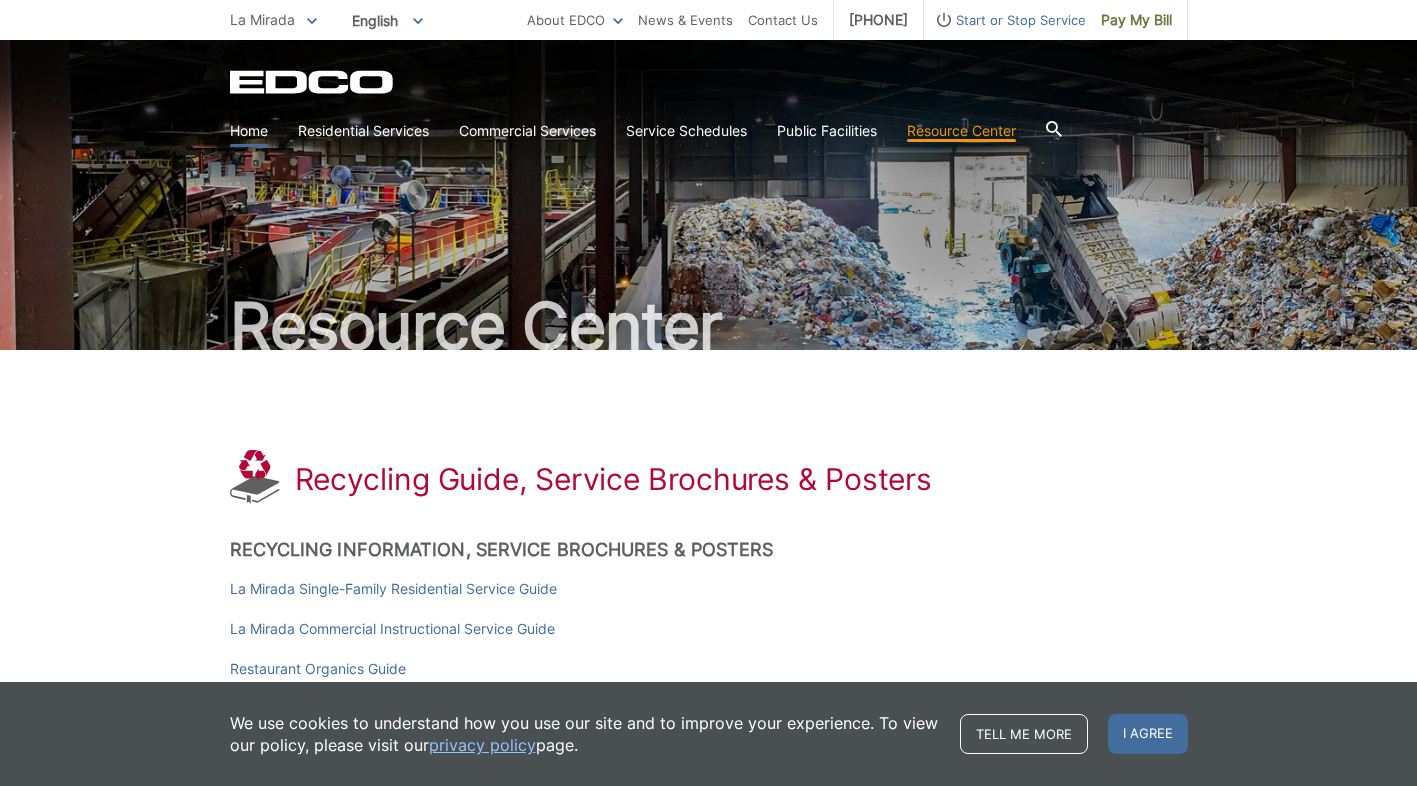 click on "Home" at bounding box center (249, 131) 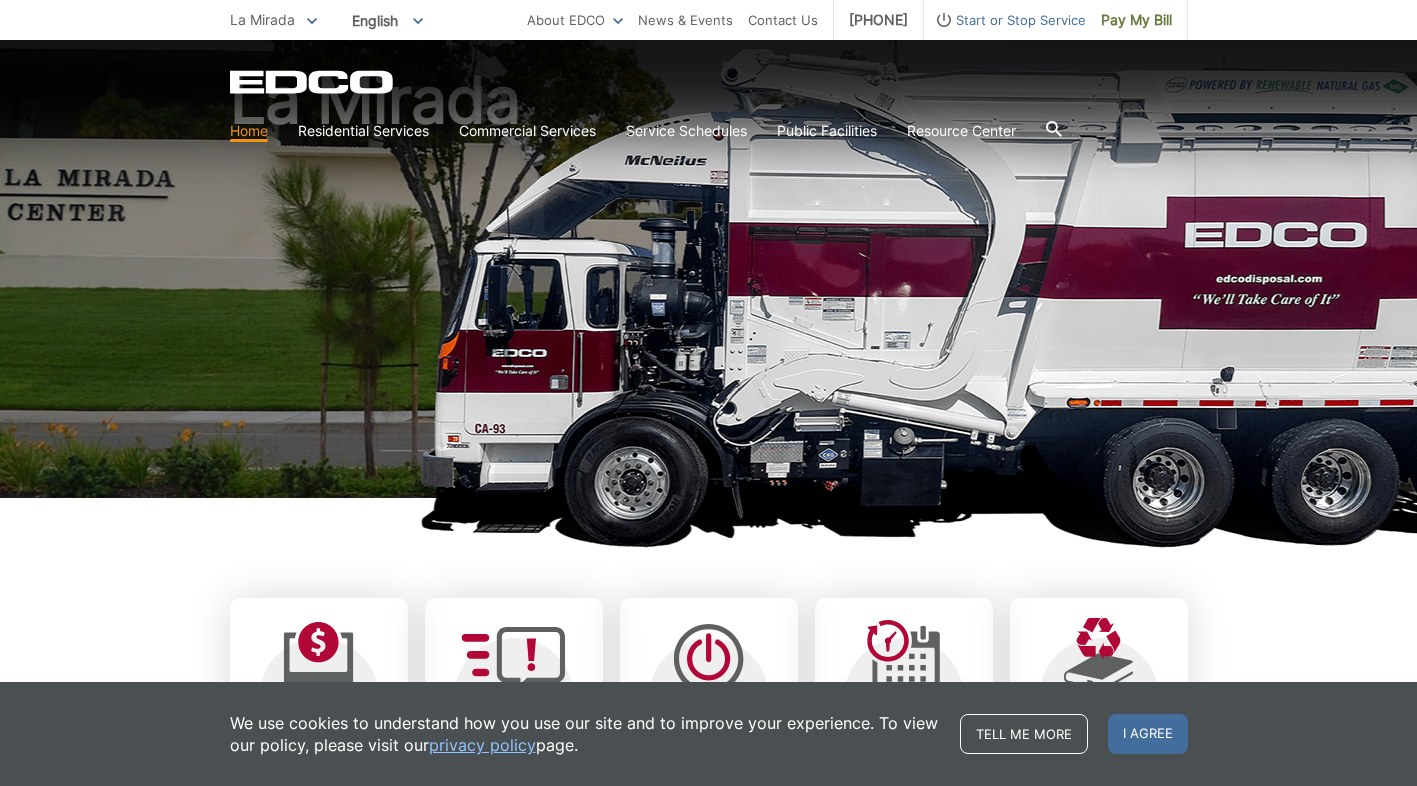 scroll, scrollTop: 0, scrollLeft: 0, axis: both 